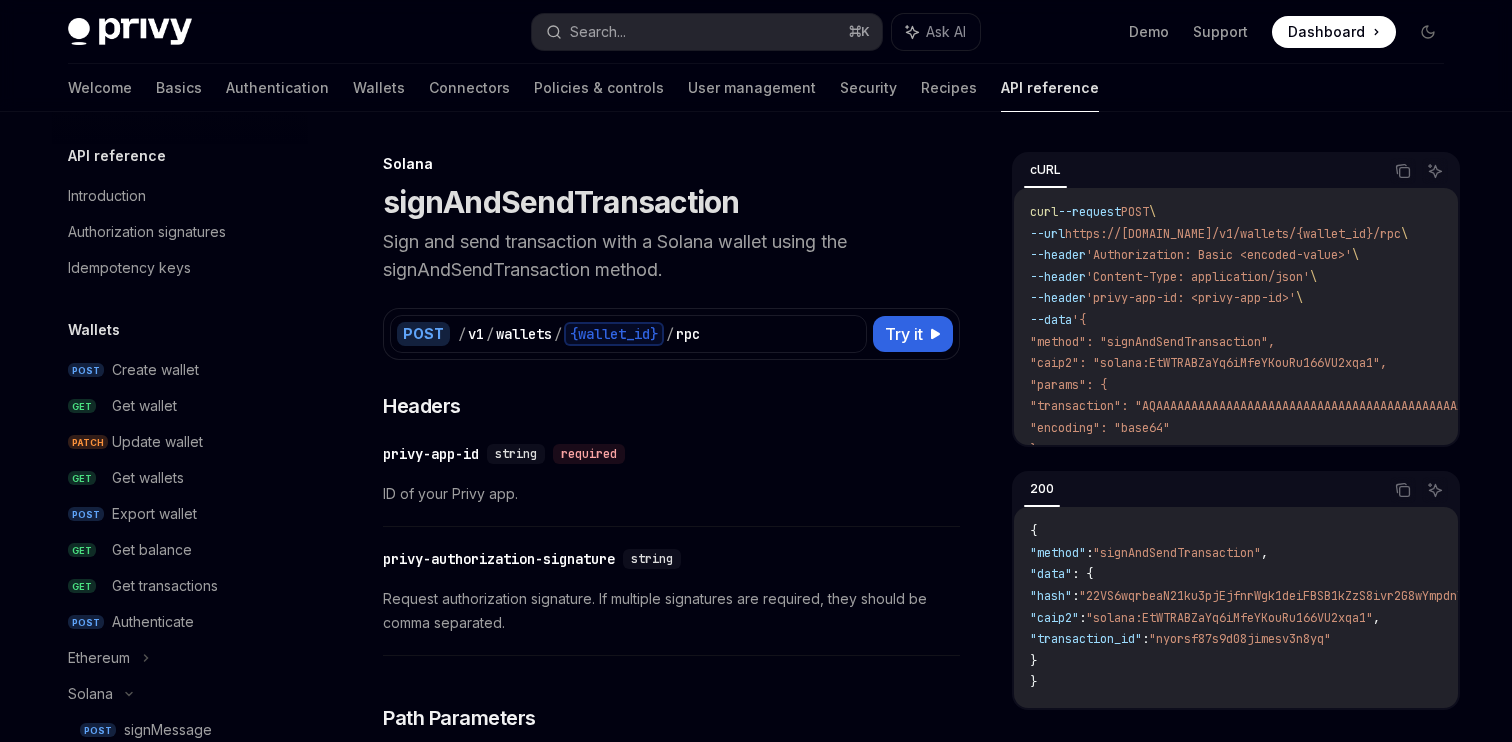 scroll, scrollTop: 748, scrollLeft: 0, axis: vertical 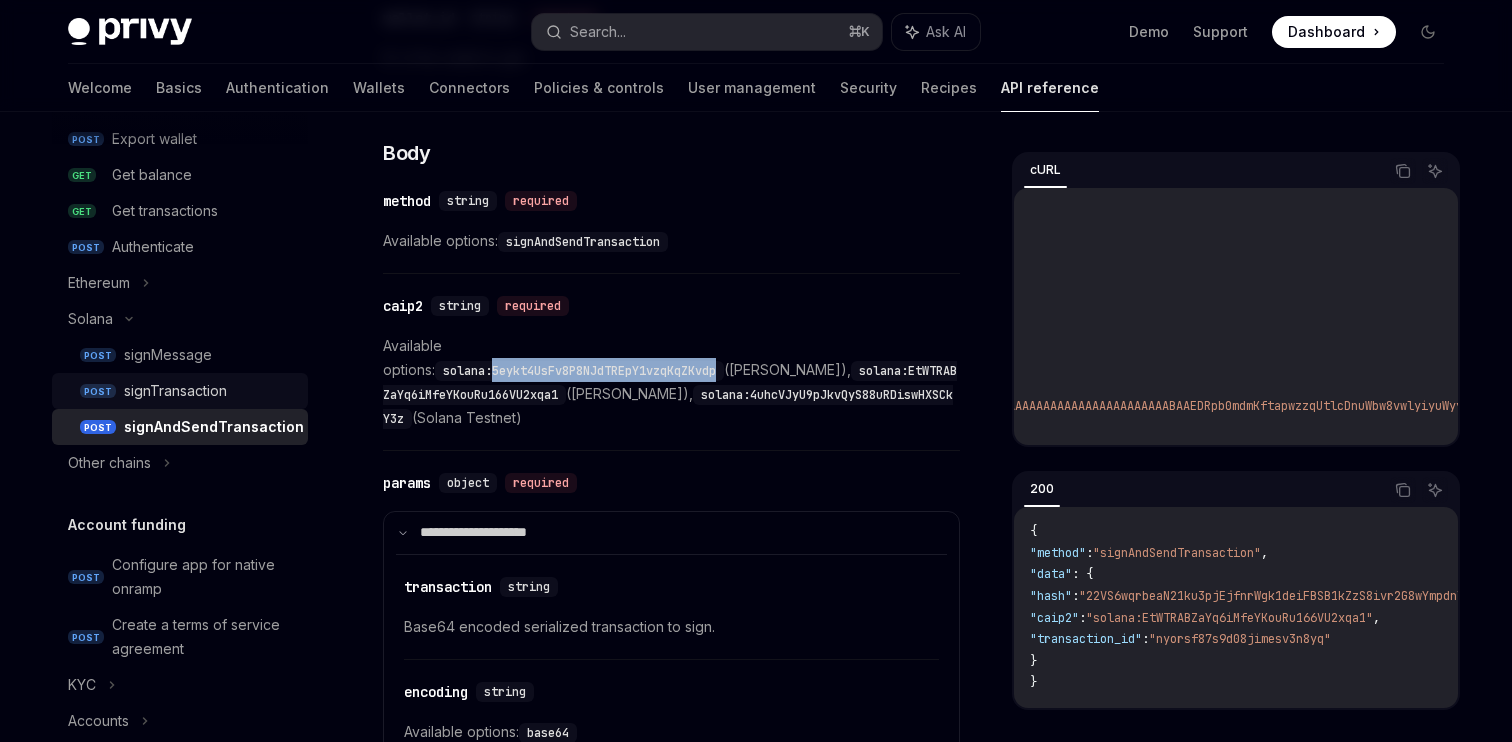 click on "signTransaction" at bounding box center (175, 391) 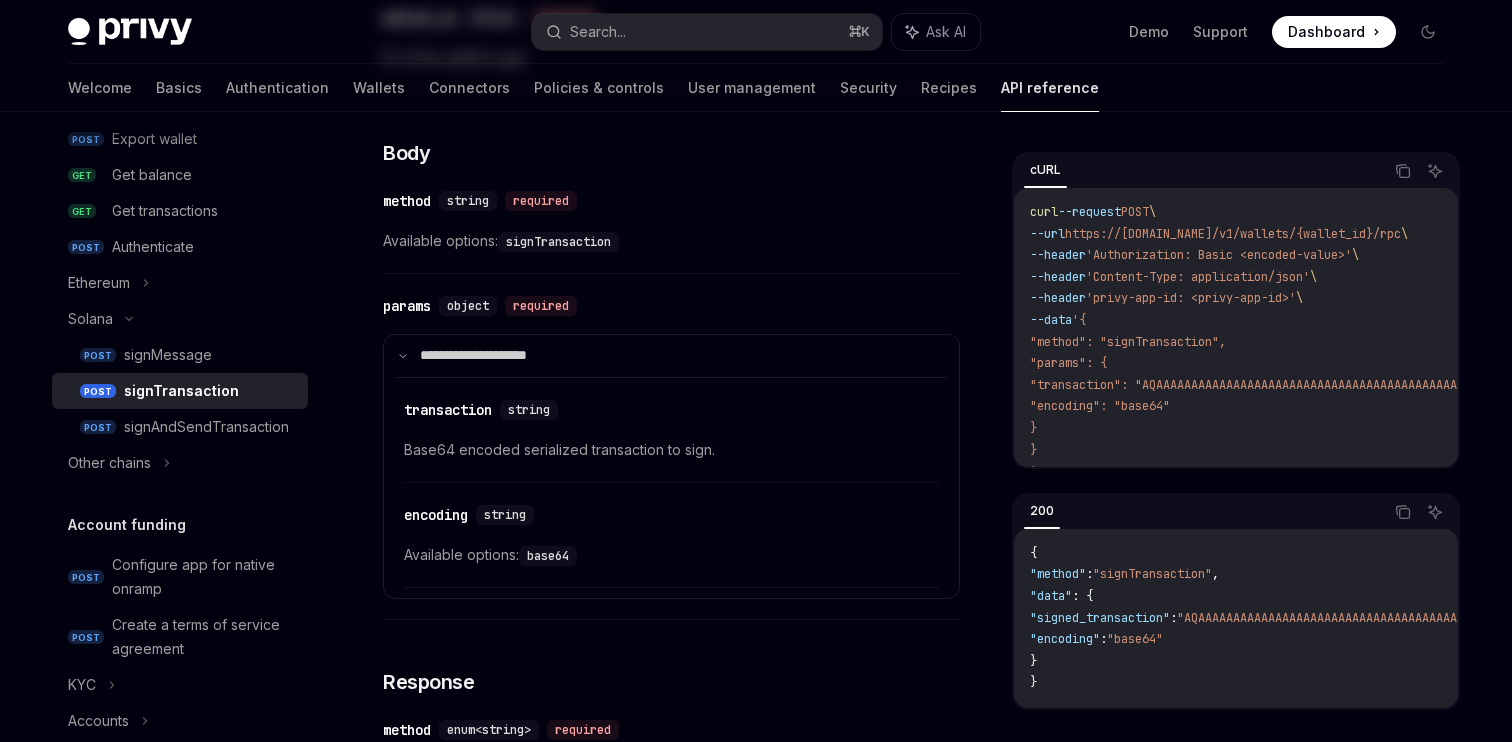 scroll, scrollTop: 0, scrollLeft: 0, axis: both 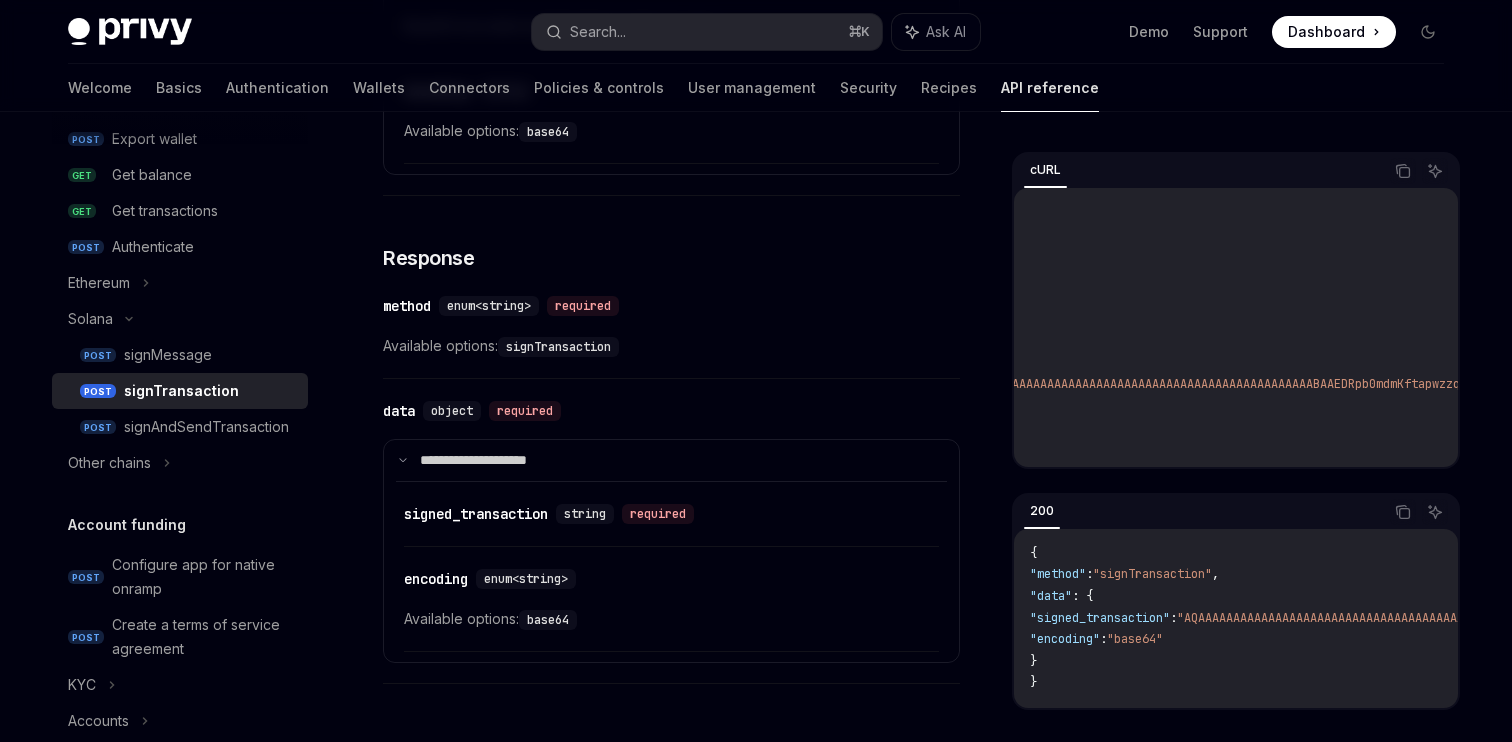 click on ""signed_transaction"" at bounding box center [1100, 618] 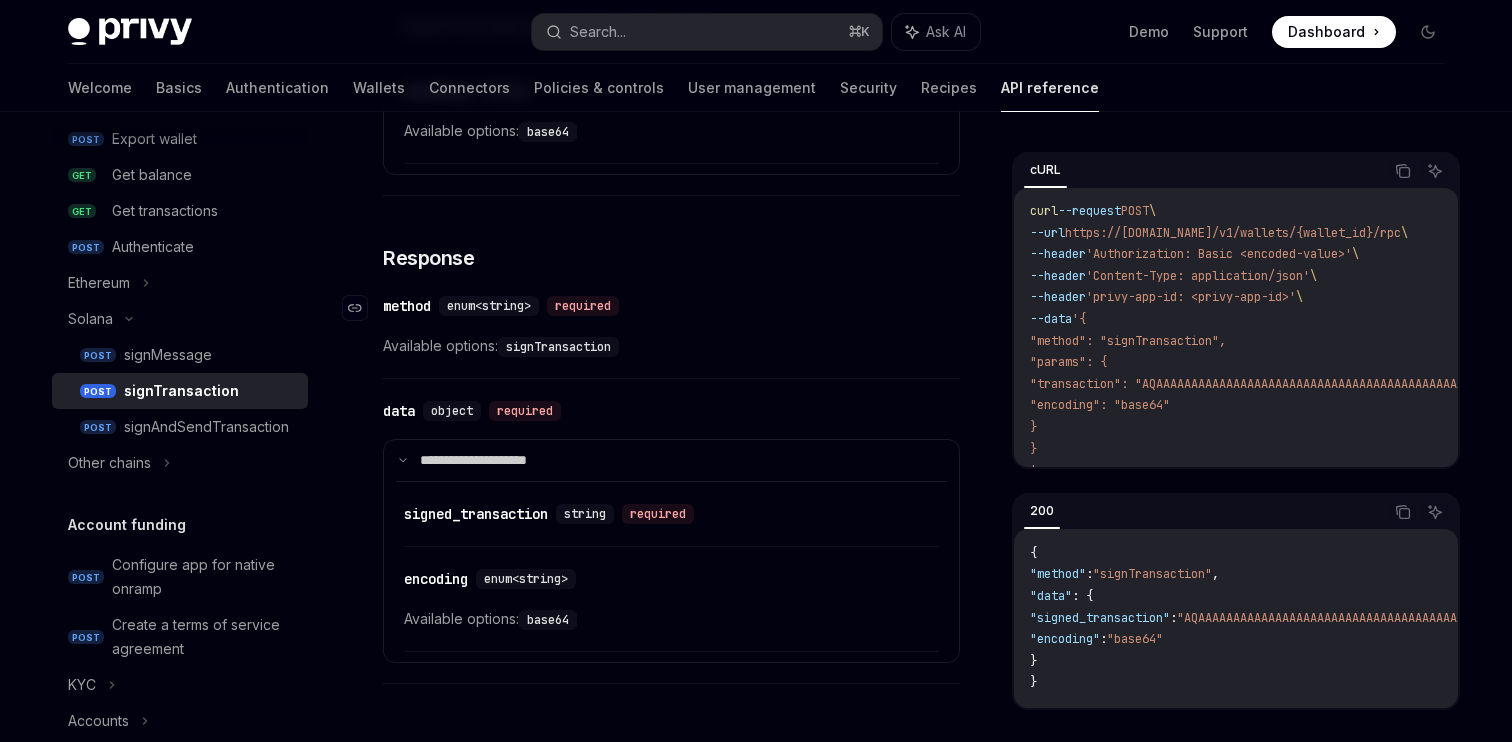 click on "​ method enum<string> required" at bounding box center (661, 306) 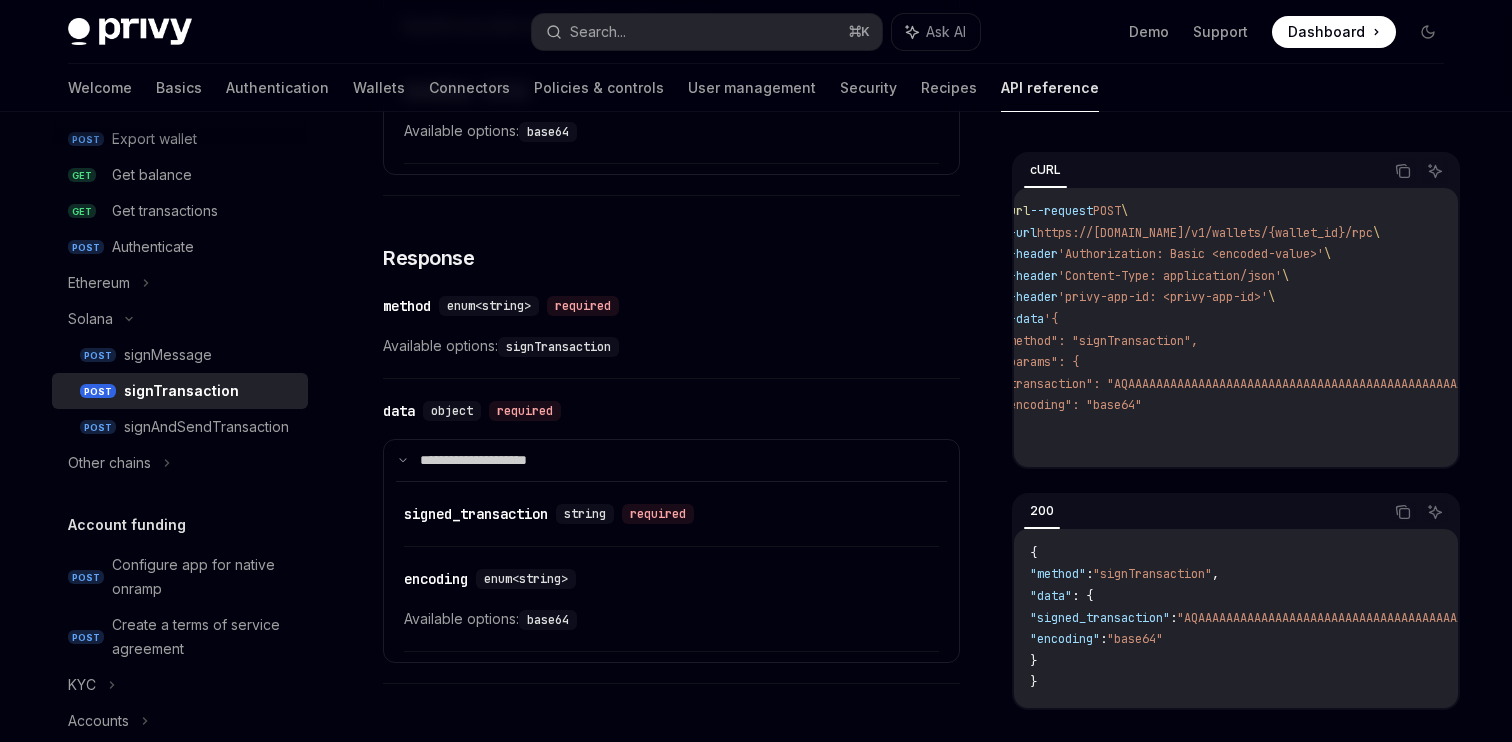 scroll, scrollTop: 1, scrollLeft: 0, axis: vertical 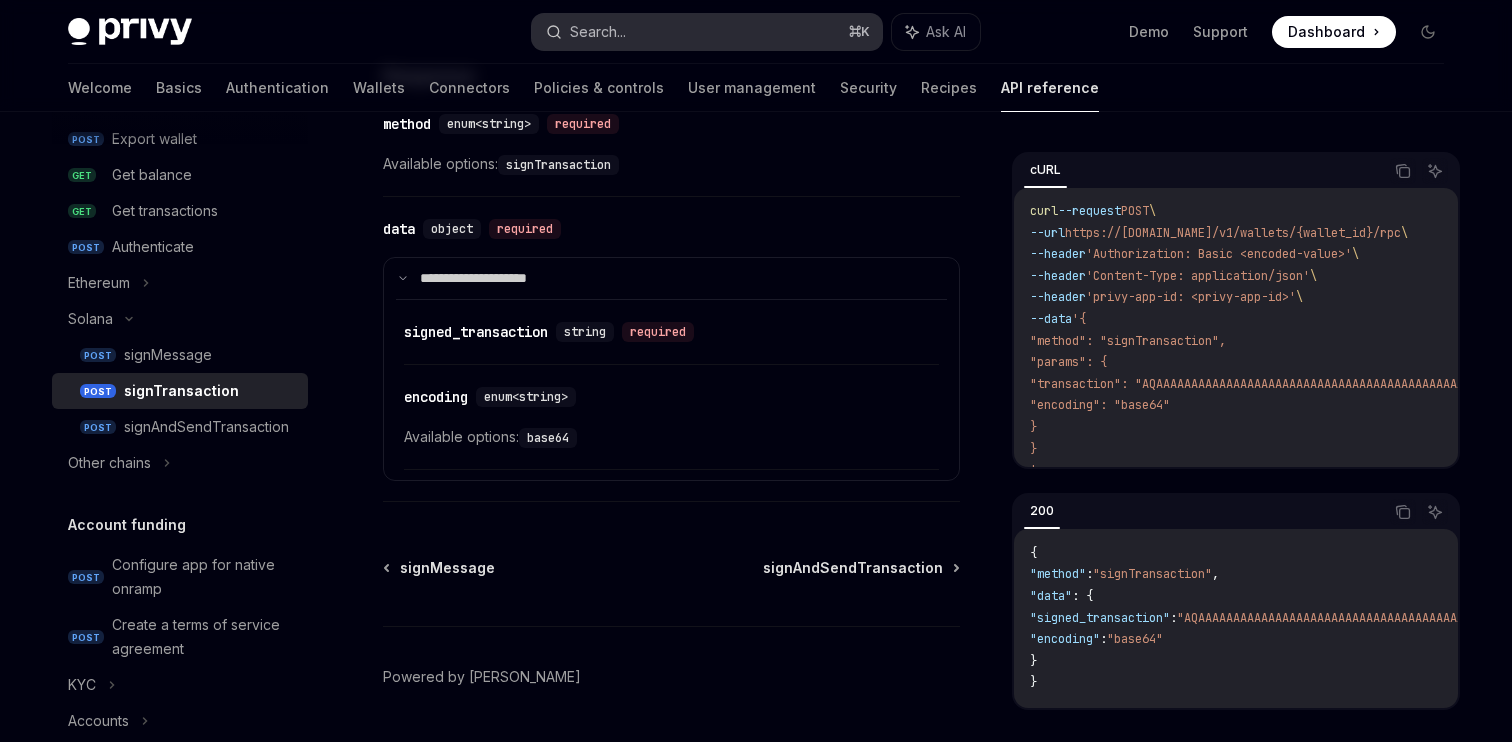 click on "Search... ⌘ K" at bounding box center [707, 32] 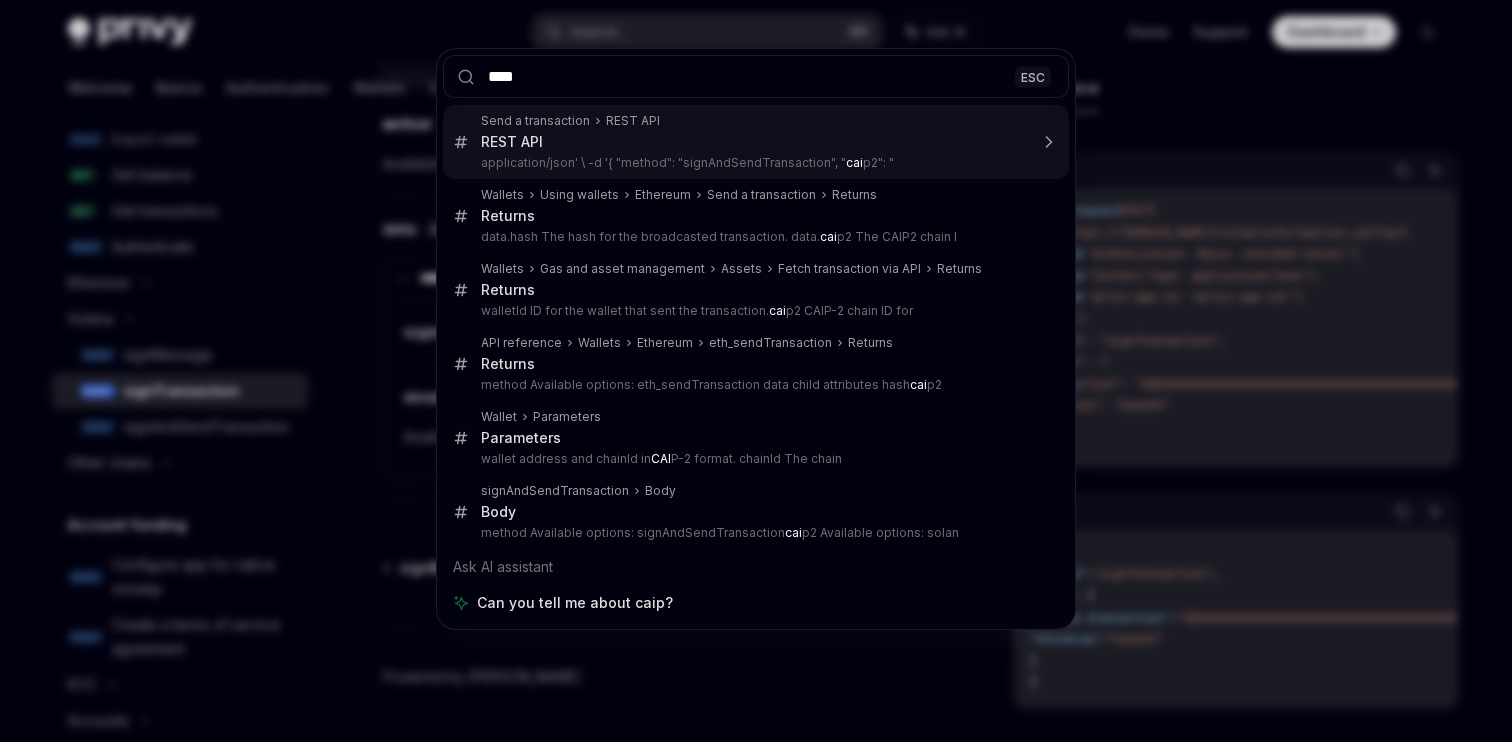 type on "*****" 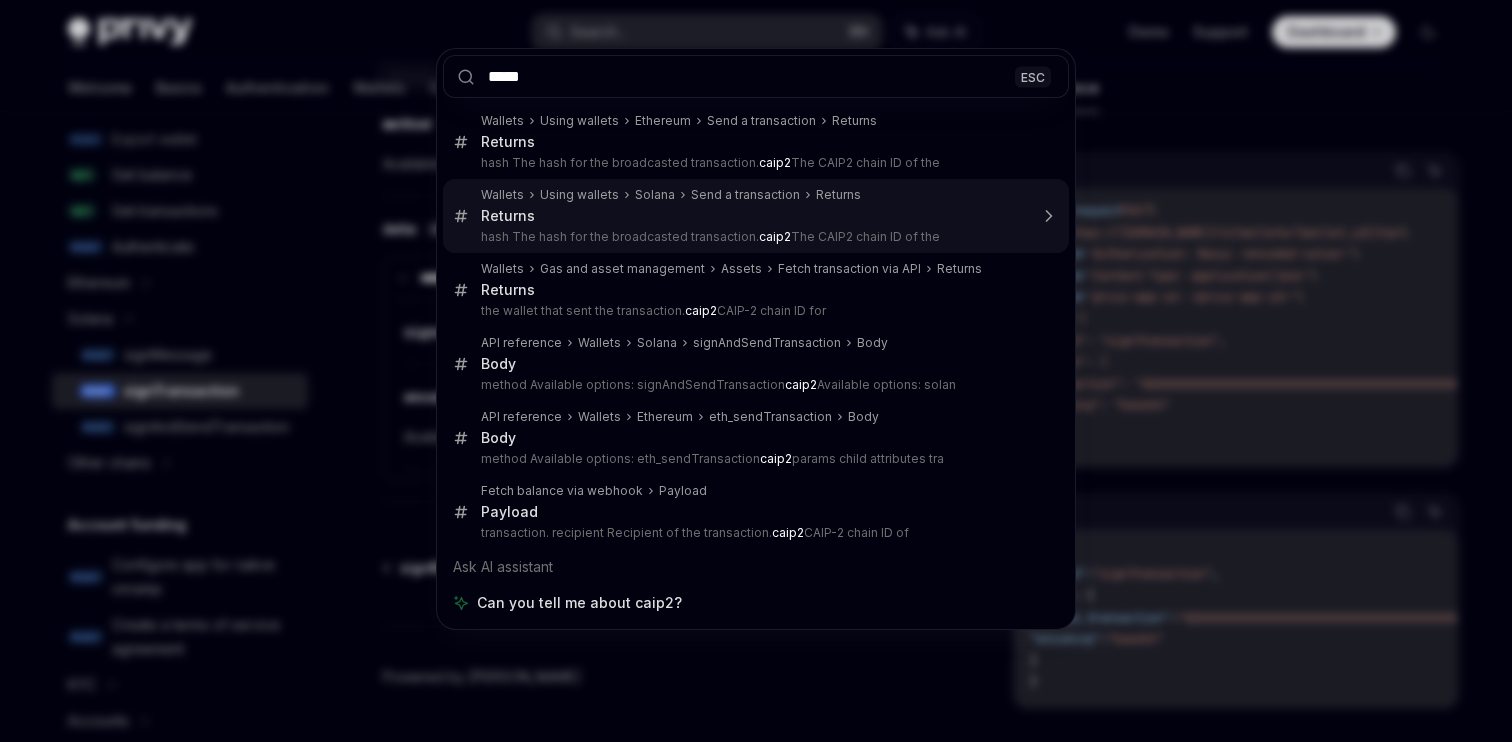 click on "hash The hash for the broadcasted transaction.  caip2  The CAIP2 chain ID of the" at bounding box center (754, 237) 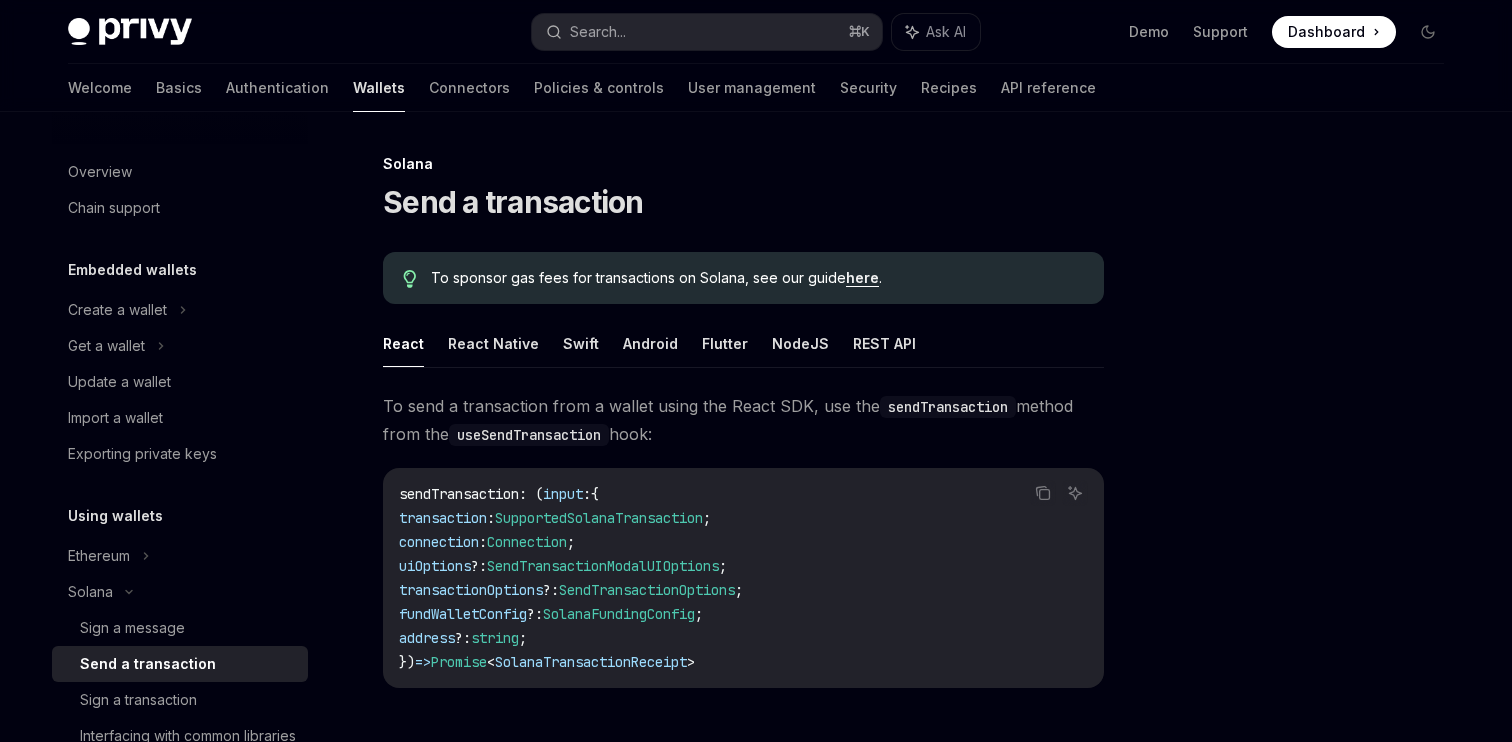 scroll, scrollTop: 2094, scrollLeft: 0, axis: vertical 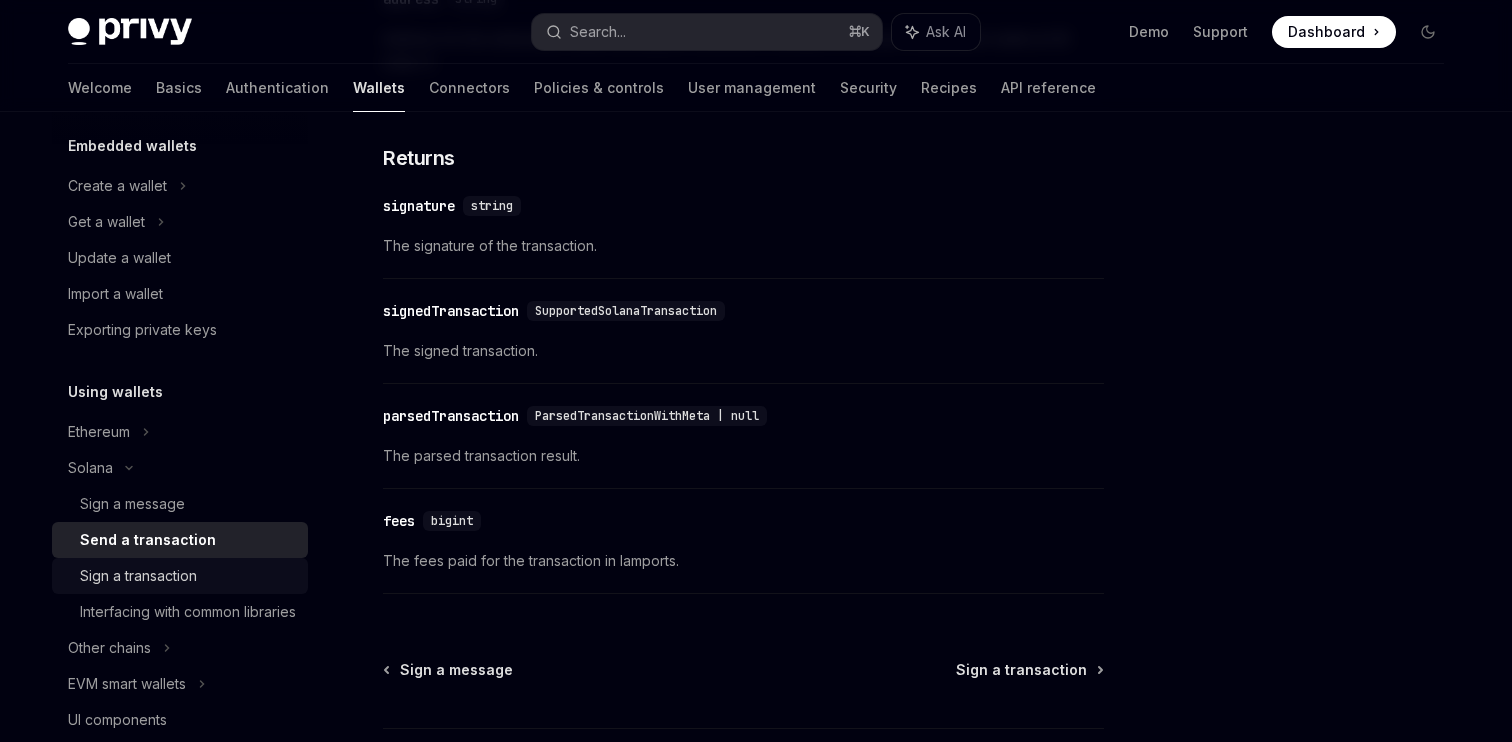 click on "Sign a transaction" at bounding box center [138, 576] 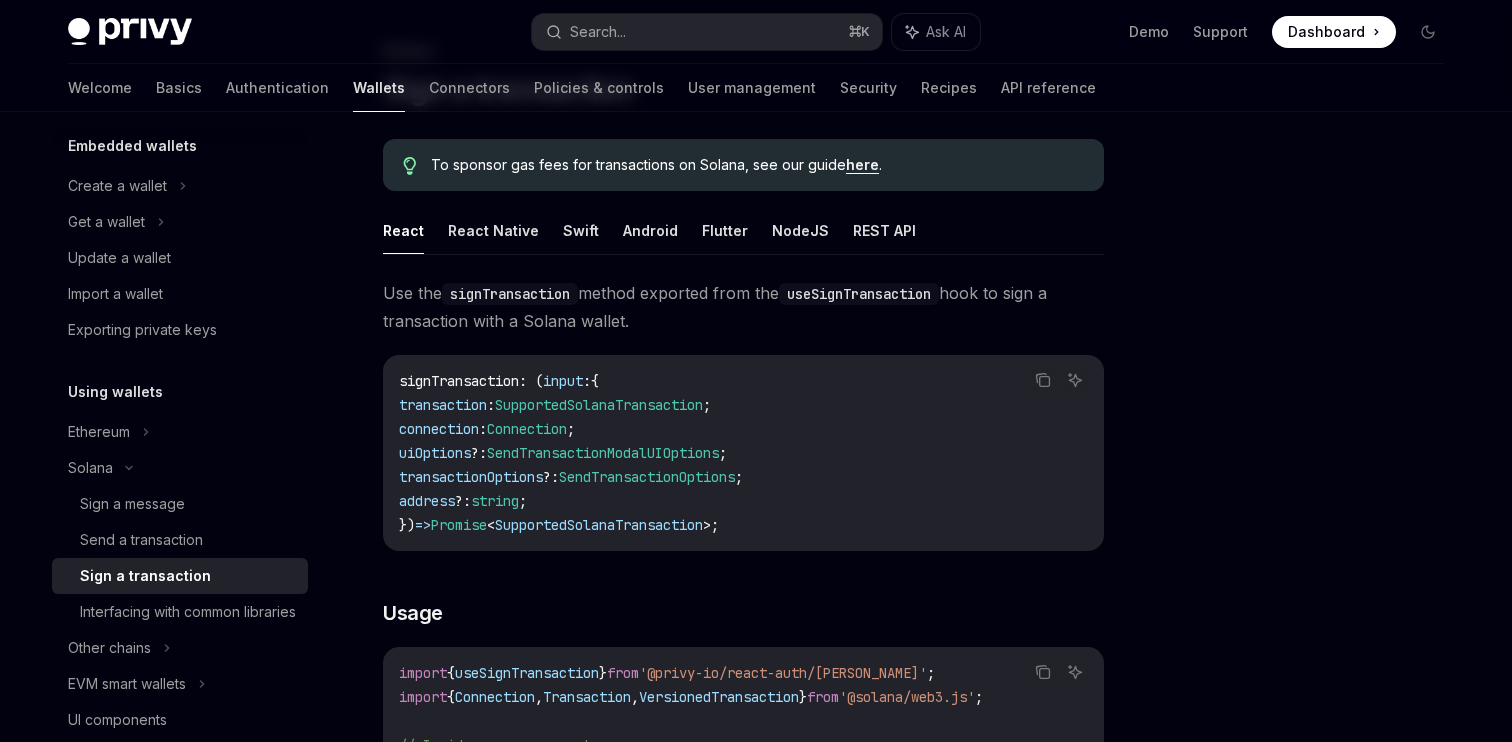 scroll, scrollTop: 125, scrollLeft: 0, axis: vertical 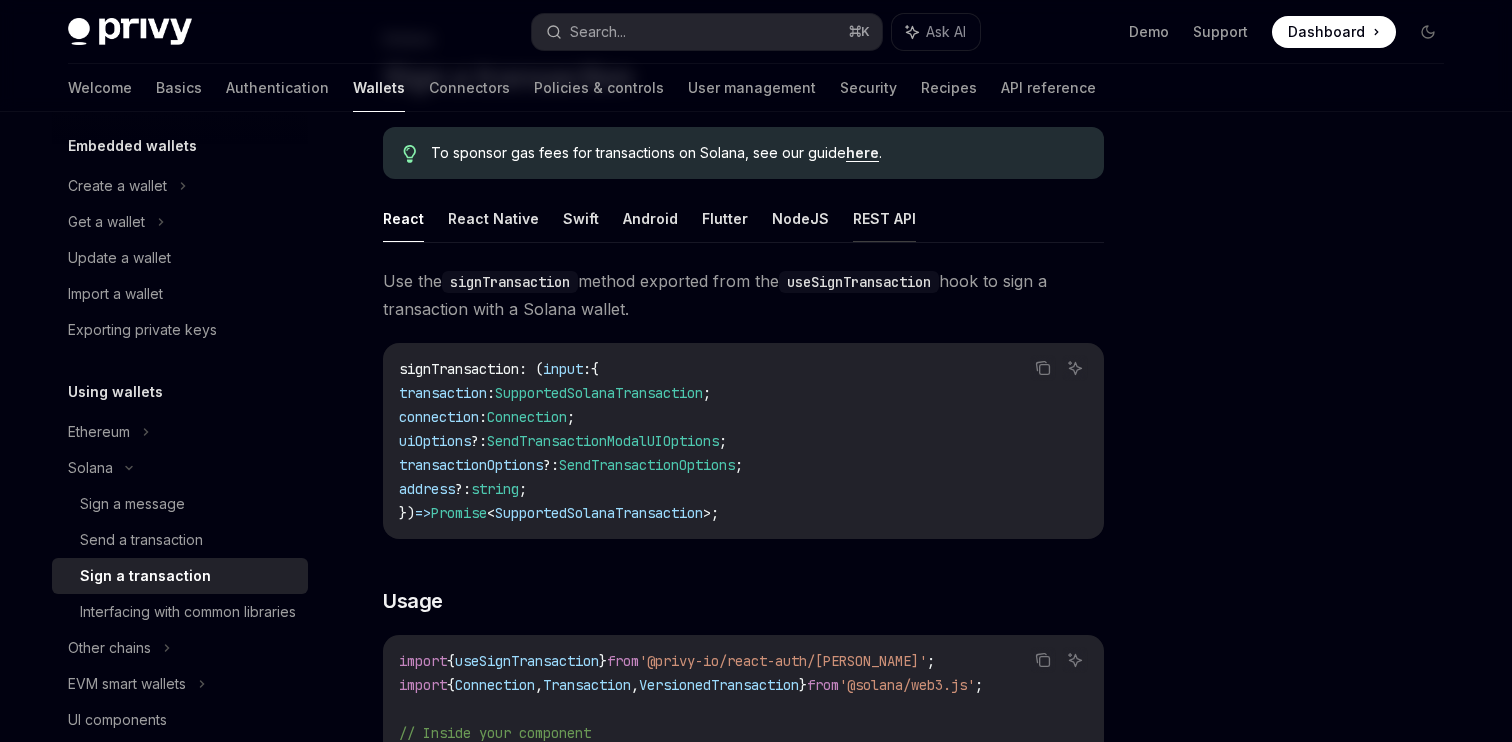 click on "REST API" at bounding box center (884, 218) 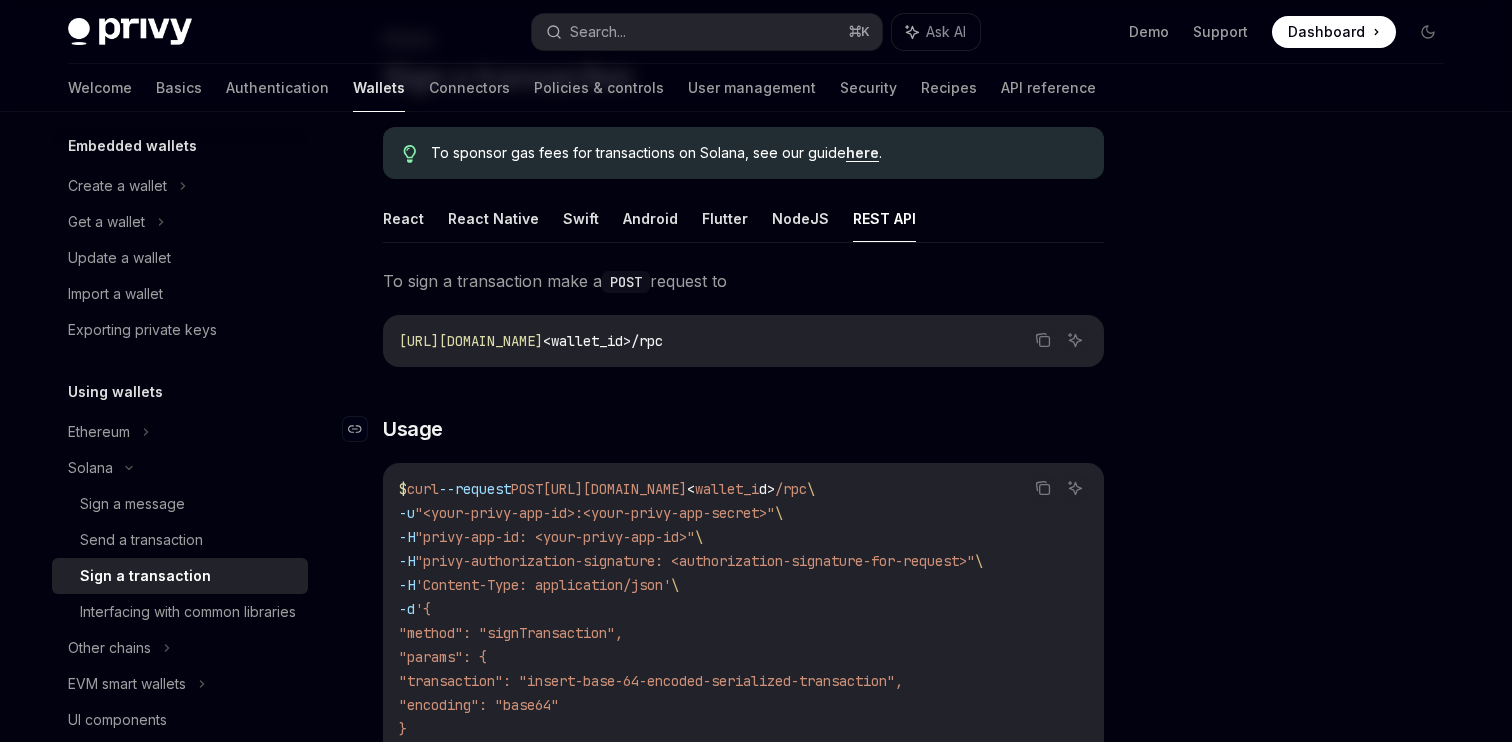 type 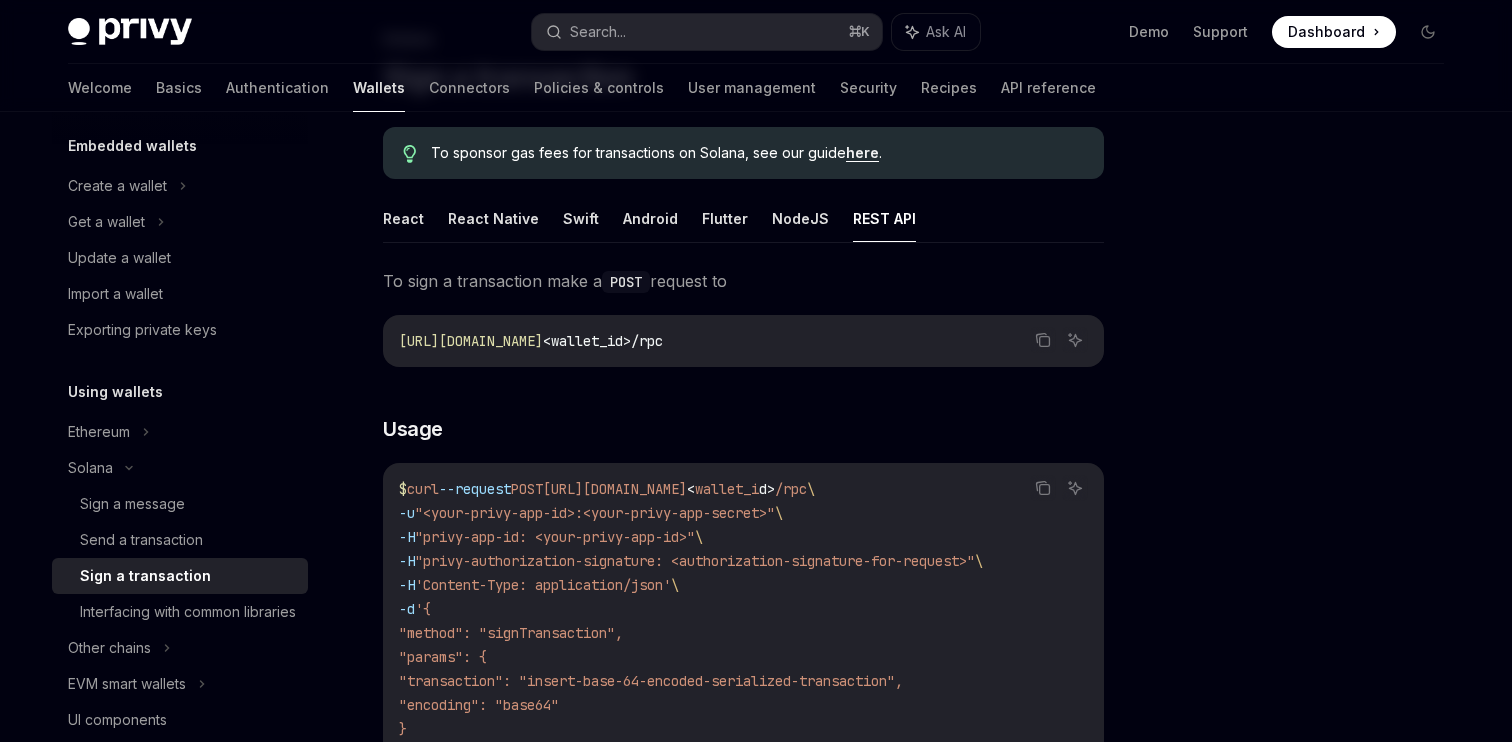 click on "To sign a transaction make a  POST  request to Copy Ask AI [URL][DOMAIN_NAME] <wallet_id>/rpc
​ Usage Copy Ask AI $  curl  --request  POST  [URL][DOMAIN_NAME] < wallet_i d > /rpc  \
-u  "<your-privy-app-id>:<your-privy-app-secret>"  \
-H  "privy-app-id: <your-privy-app-id>"  \
-H  "privy-authorization-signature: <authorization-signature-for-request>"  \
-H  'Content-Type: application/json'  \
-d  '{
"method": "signTransaction",
"params": {
"transaction": "insert-base-64-encoded-serialized-transaction",
"encoding": "base64"
}
}'
A successful response will look like the following: Copy Ask AI {
"method" :  "signTransaction" ,
"data" : {
"signed_transaction" :  "base64-encoded-serialized-signed-transaction" ,
"encoding" :  "base64"
}
}
​ Parameters ​ method 'signTransaction' required The RPC method executed with the wallet. ​ params Object required ​ transaction" at bounding box center [743, 1111] 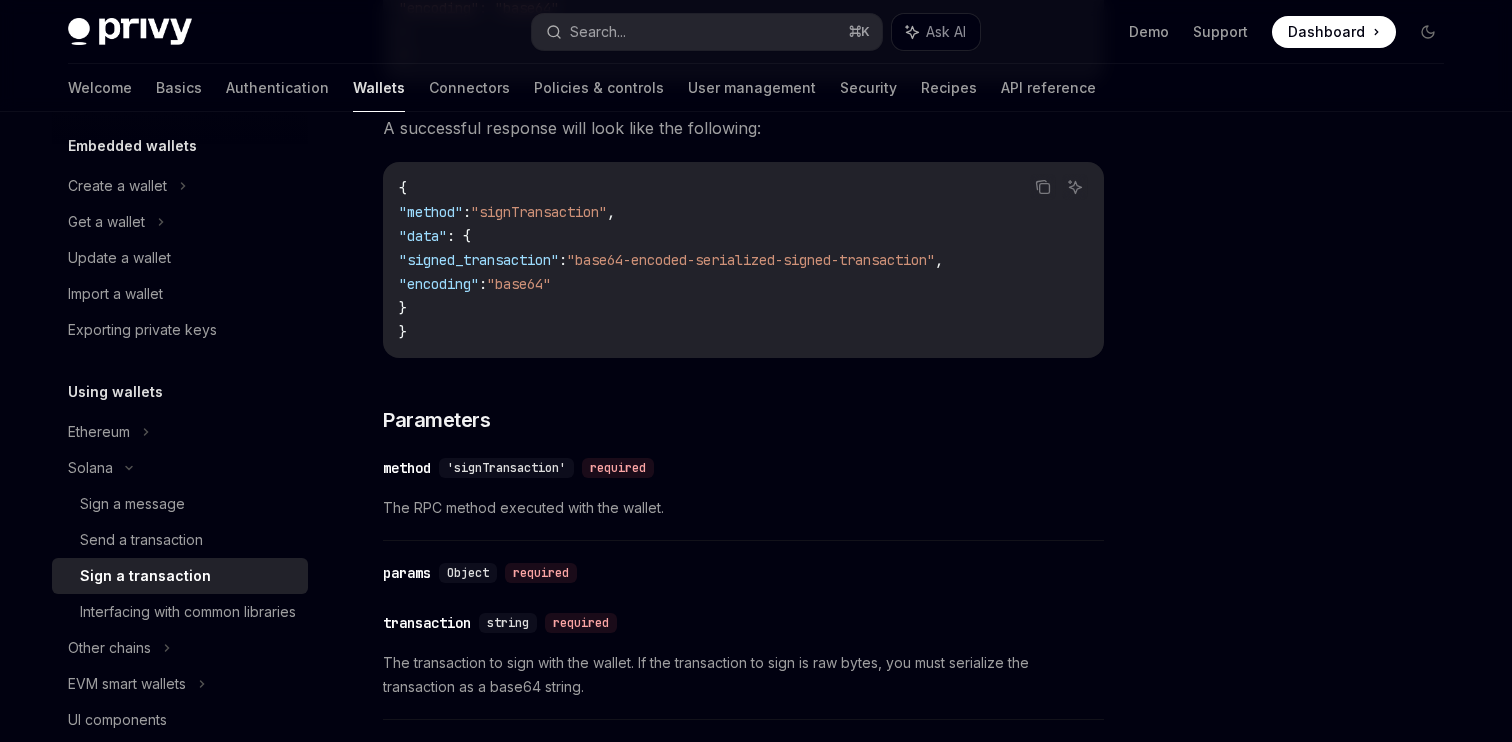 scroll, scrollTop: 819, scrollLeft: 0, axis: vertical 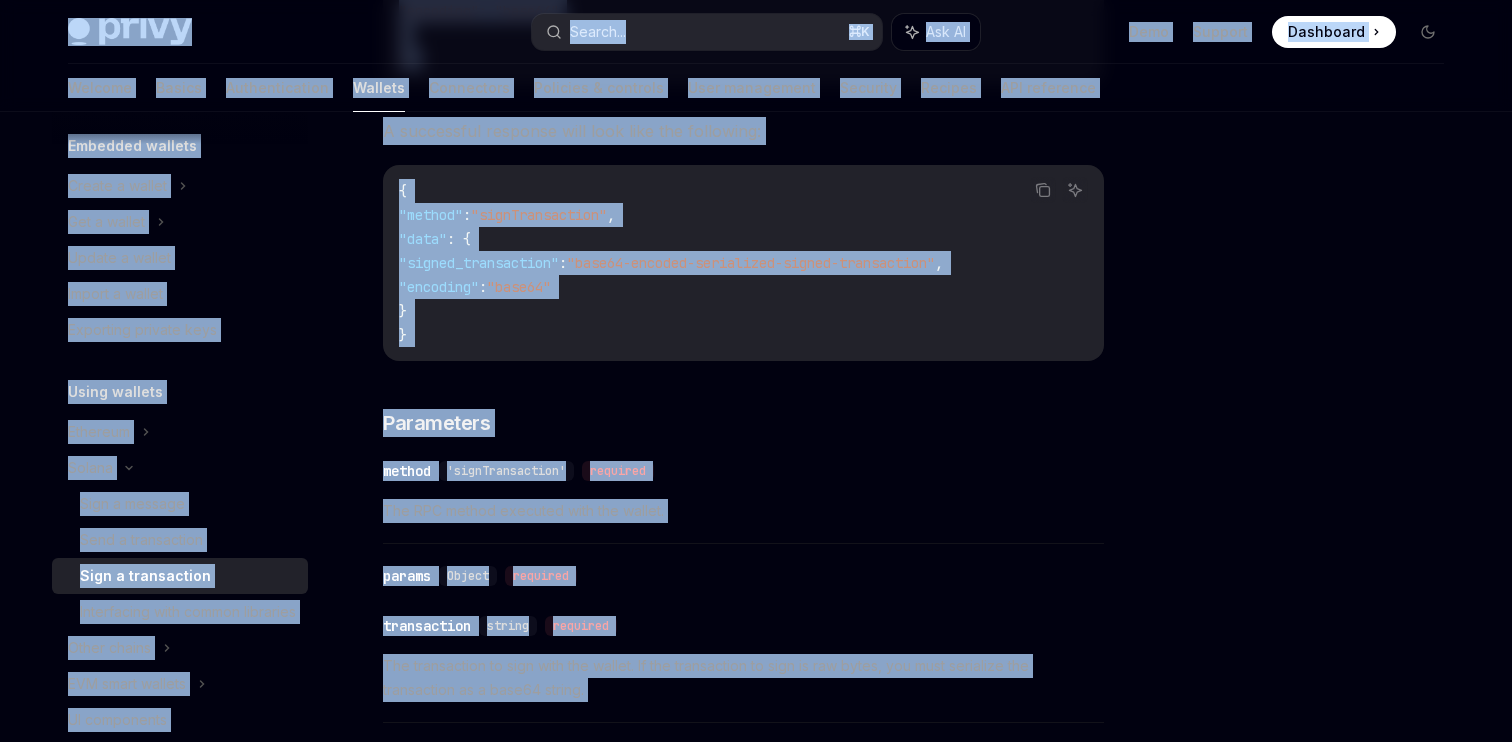 copy on "Lorem ipsu  dolo sita Consec... ⌘ A Eli SE Doei Tempori Utlaboree Doloremag Aliqua... Enimadmini Veniamq Nostru Exercitationul Laboris Nisialiqui Exeacomm & consequa Duis auteirurei Reprehen Volupta VEL essecillu   Fugiatnu Paria excepte Sintocca cupidat Nonpro s culpaq Off d mollit Animid e laboru Perspi u omnisi Natuserro volupta accu Dolor laudant Totamrem Aperia Eaqu i quaeabi Inve v quasiarchit Beat v dictaexplic Nemoenimips quia volupt aspernatu Autod fugitc MAG dolor eosrati SE nesciuntne Porroqu Dolorema Numquam Eiusmoditem incidun magnamq Etiamminu solut no elig Opt cum nihil impeditquo Placeatf Possim Ass repellendu Tempori autemqu Officiis Debitisre necessi saepeev Vol repudia recusan Itaque earumhi tenetur Sap delectu reicien Volupt maiores Aliasper Dolori aspe repell minimn Exercitat u corpor suscip Labori Aliq c consequatur Qu maximem mol haru qui rerumfacilis ex Distin, nam lib tempo  cums .
Nobis Elige Optioc Nihil Impedit Minusqu MaxiME PLAC FAC Po omni l ipsumdolors amet c  ADIP  elitse..." 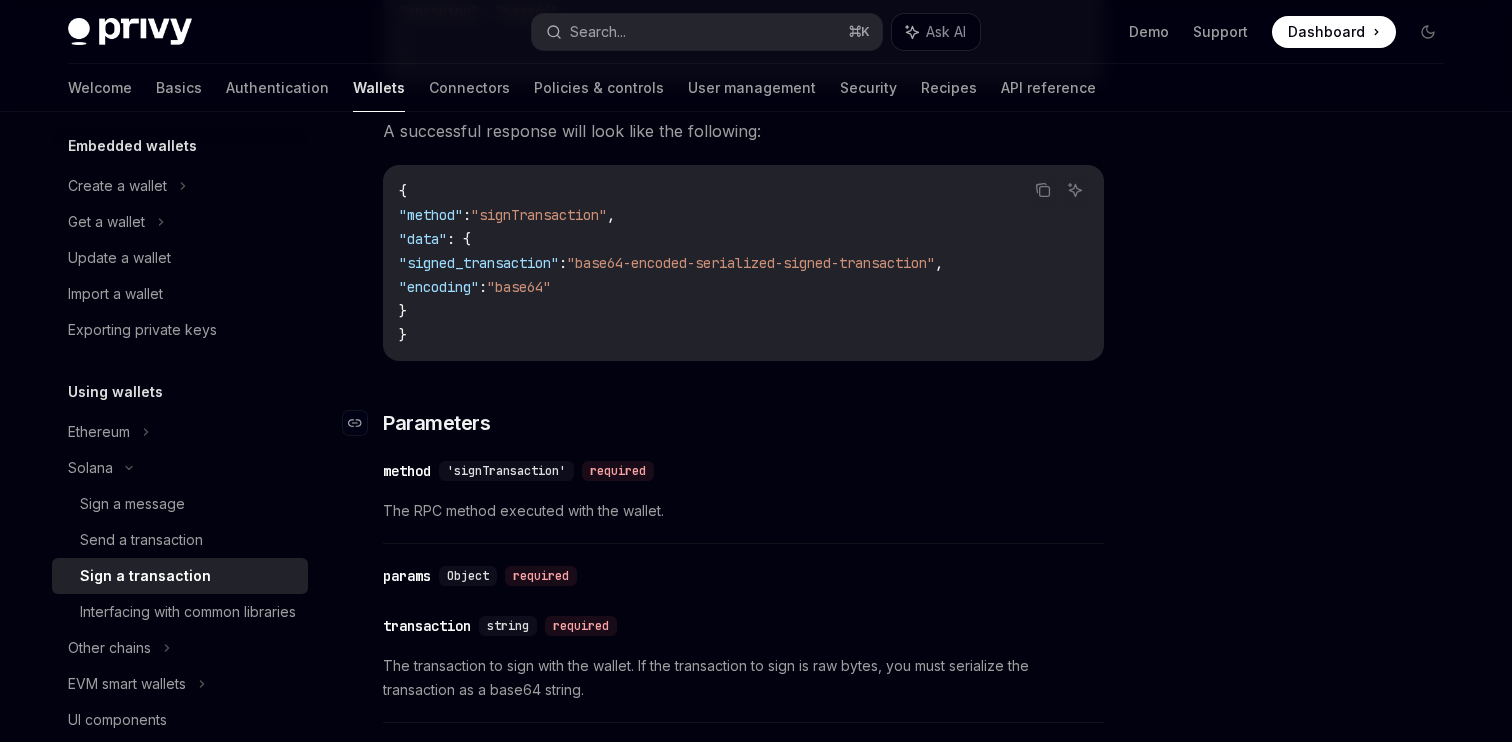 click on "​ Parameters" at bounding box center (743, 423) 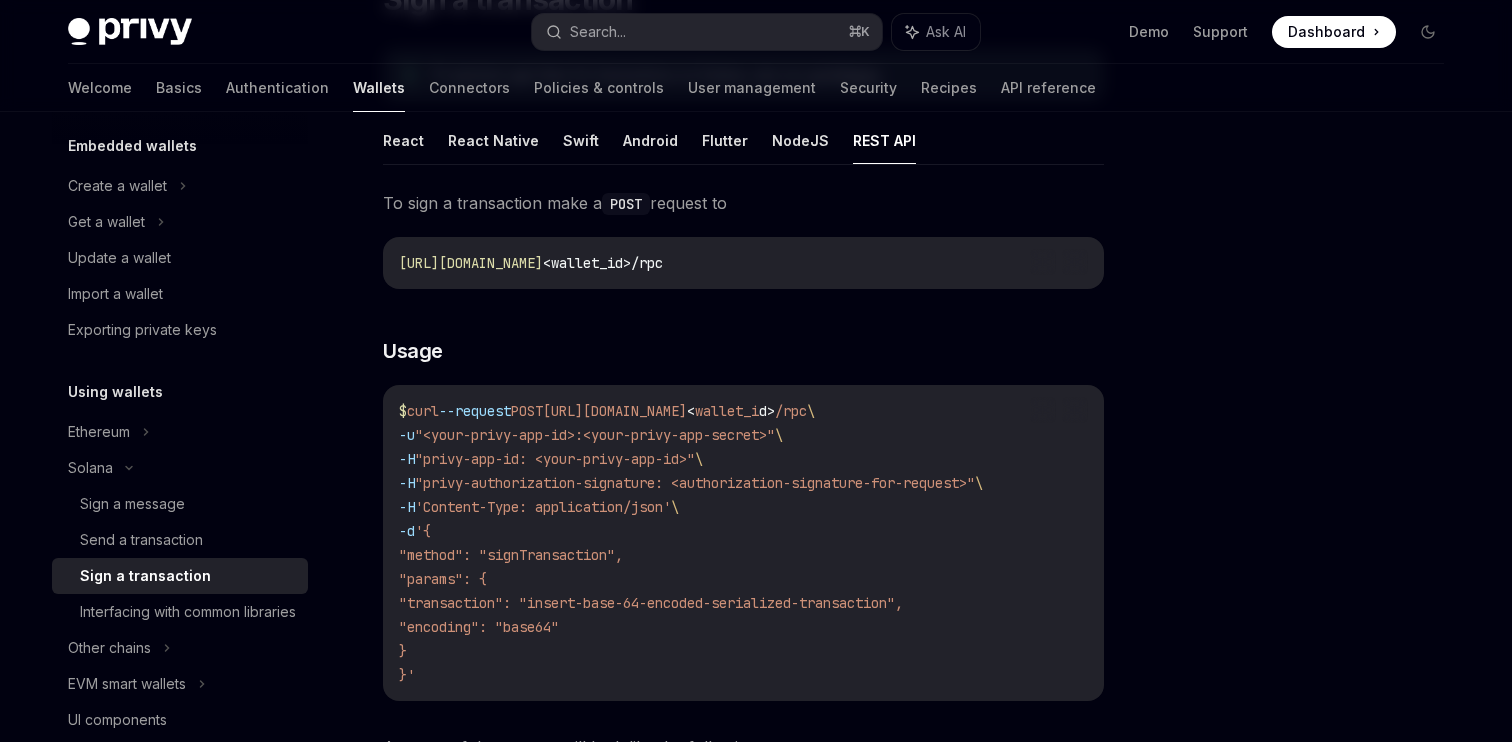 scroll, scrollTop: 0, scrollLeft: 0, axis: both 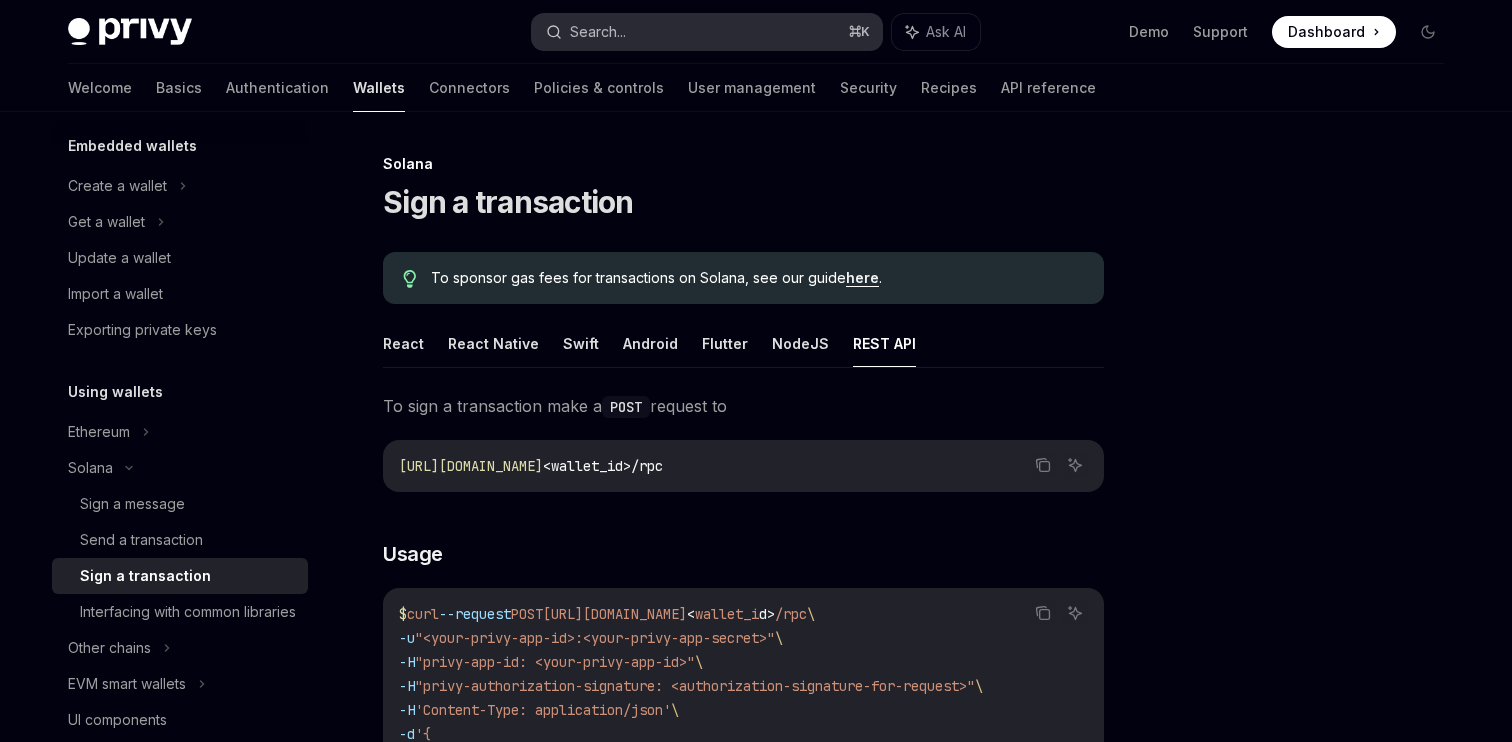 click on "Search... ⌘ K" at bounding box center (707, 32) 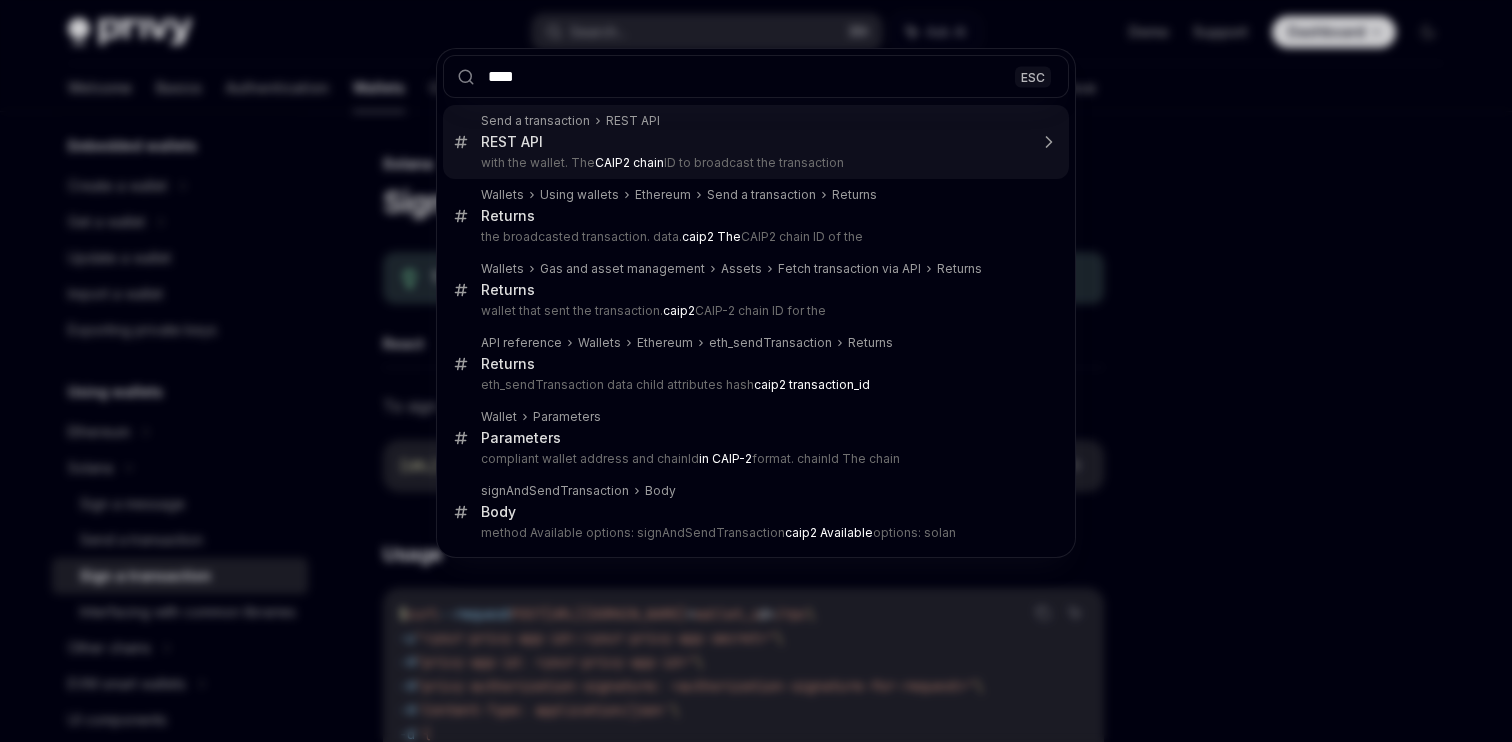 type on "*****" 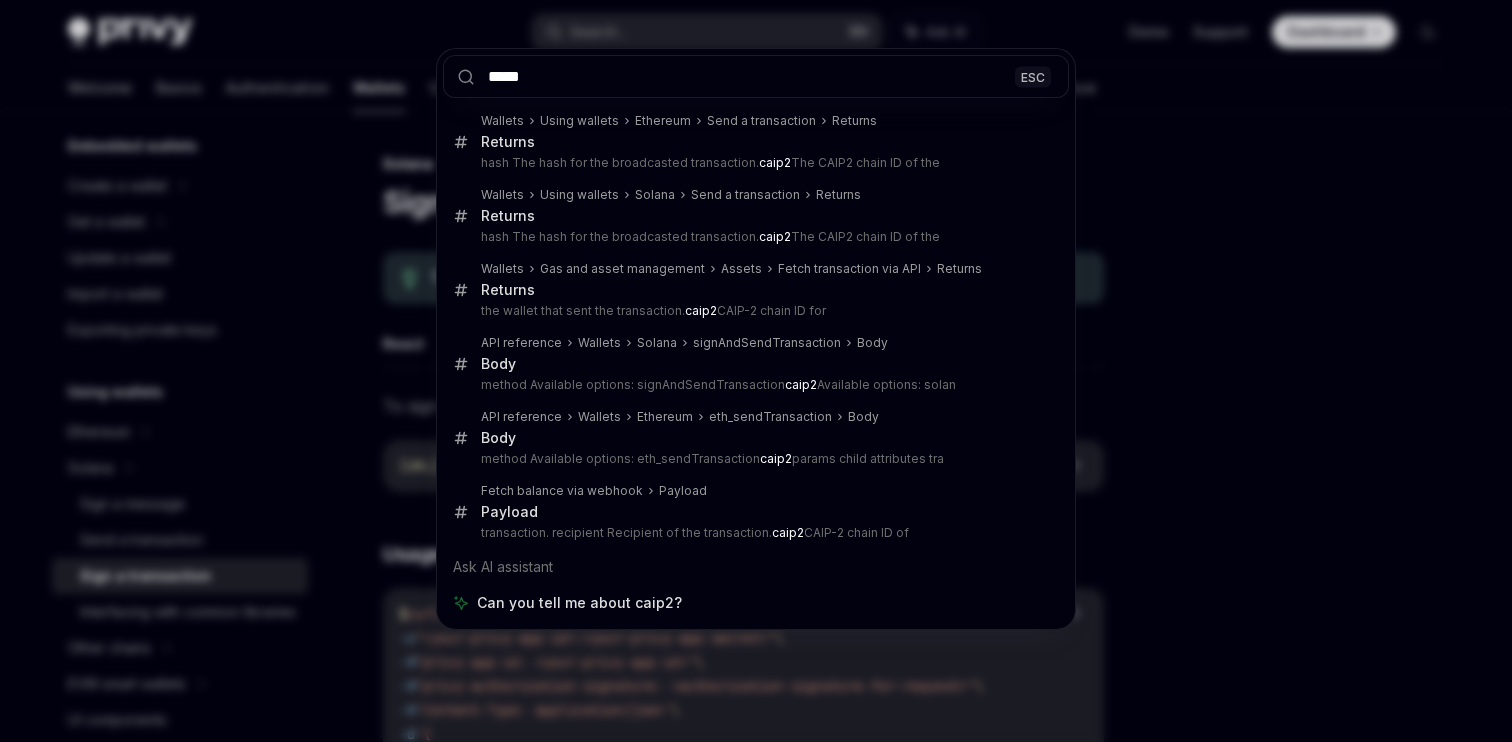 click on "*****" at bounding box center [756, 76] 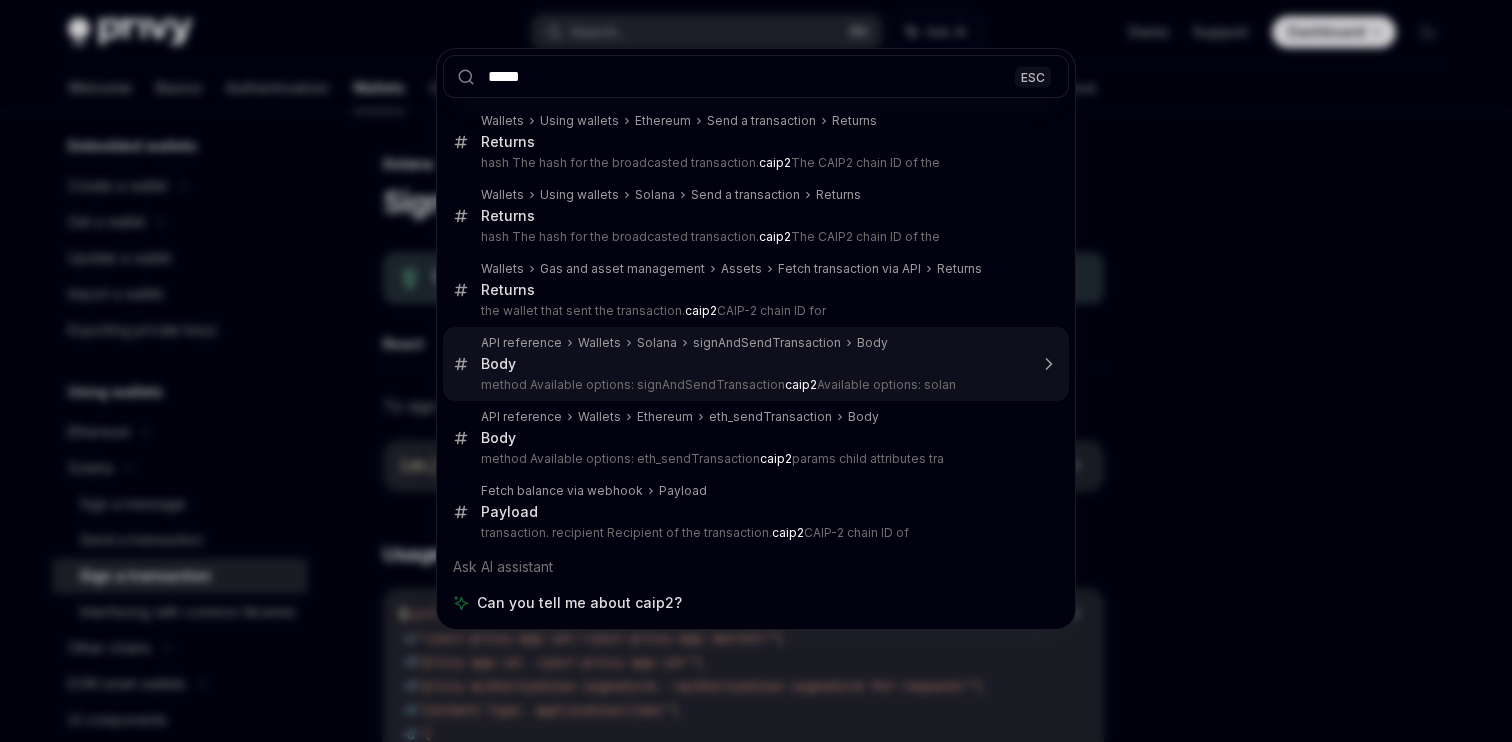click on "signAndSendTransaction" at bounding box center (767, 343) 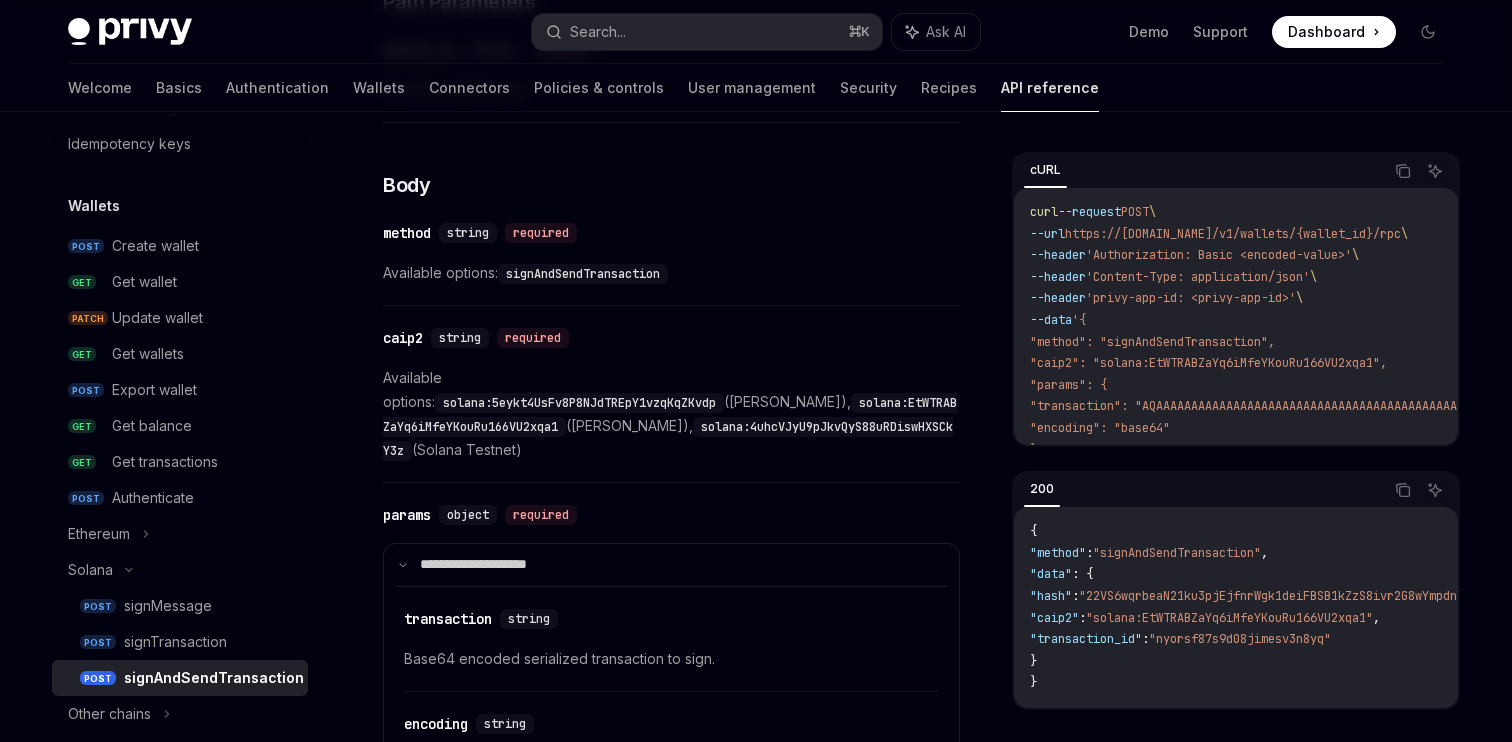 scroll, scrollTop: 735, scrollLeft: 0, axis: vertical 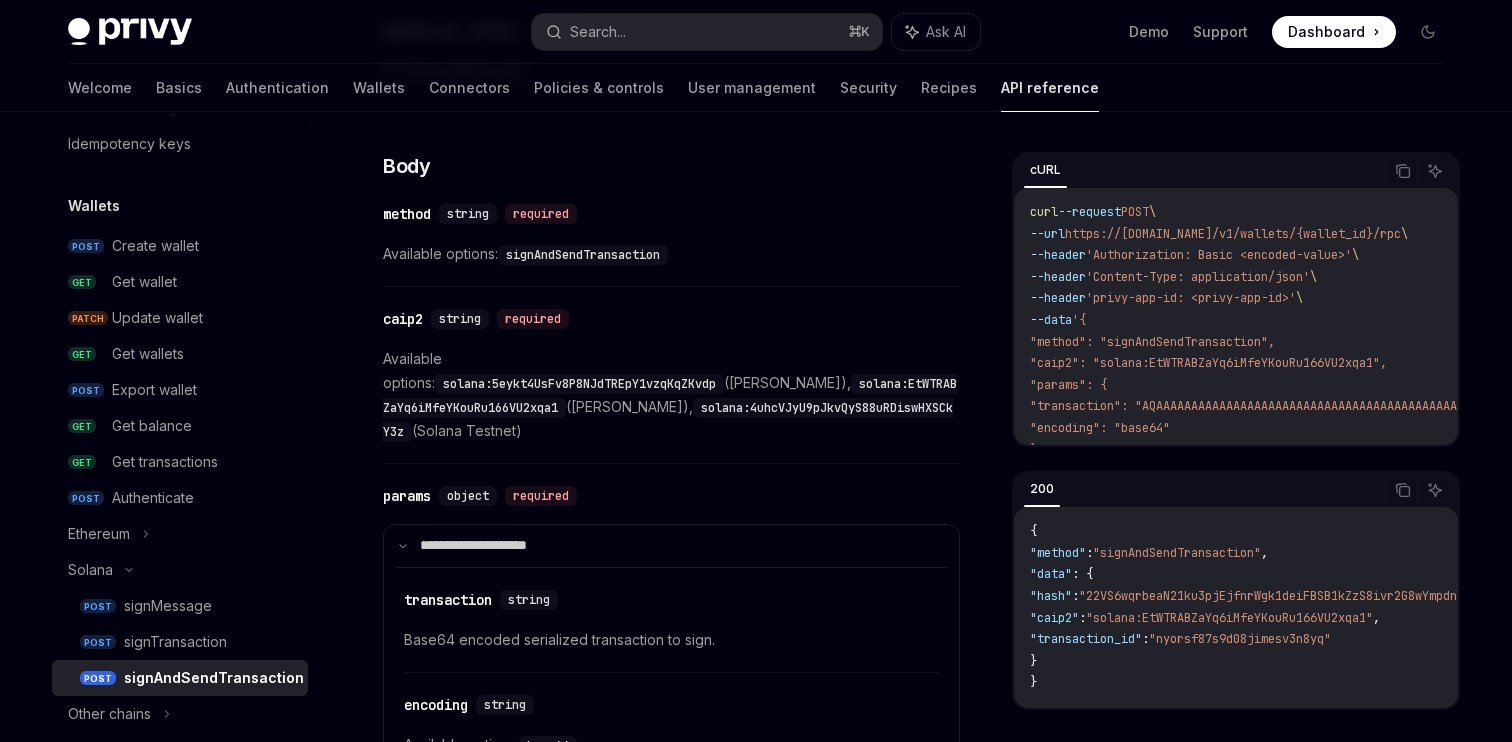 type 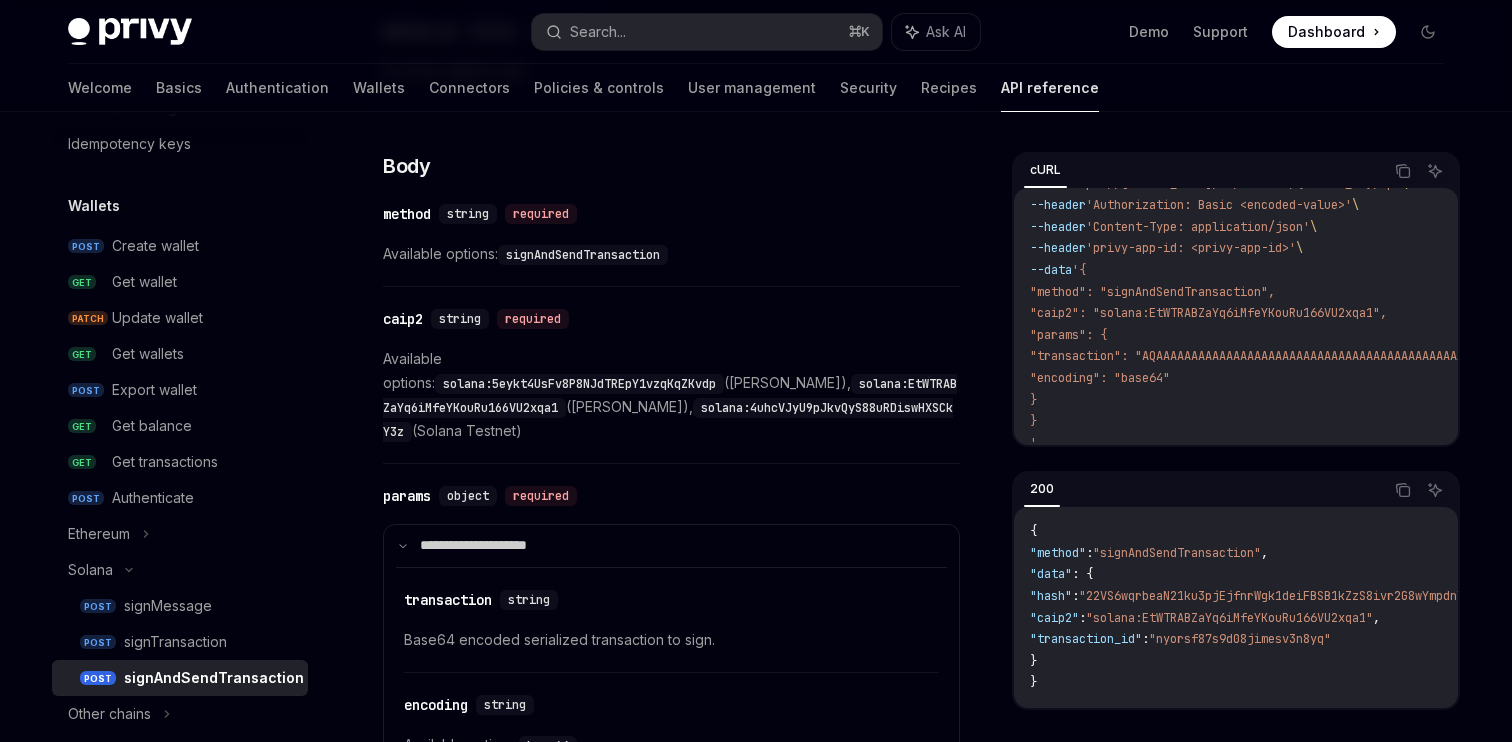 scroll, scrollTop: 56, scrollLeft: 0, axis: vertical 